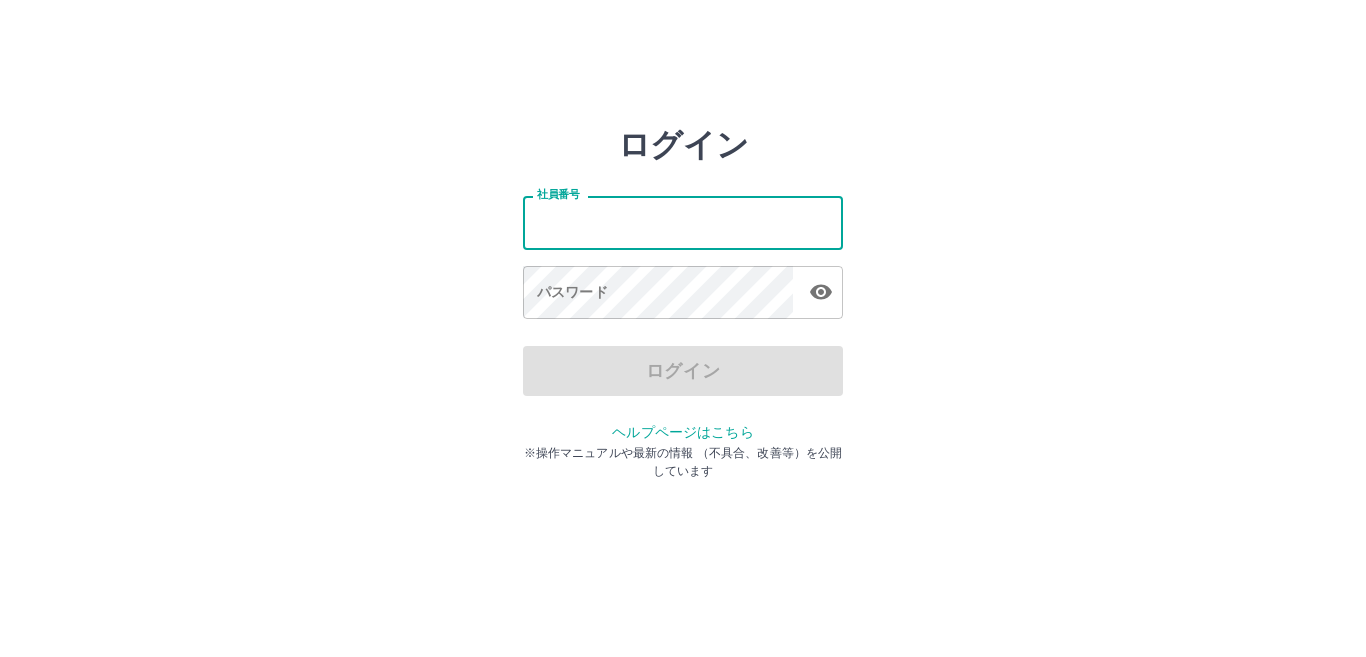 scroll, scrollTop: 0, scrollLeft: 0, axis: both 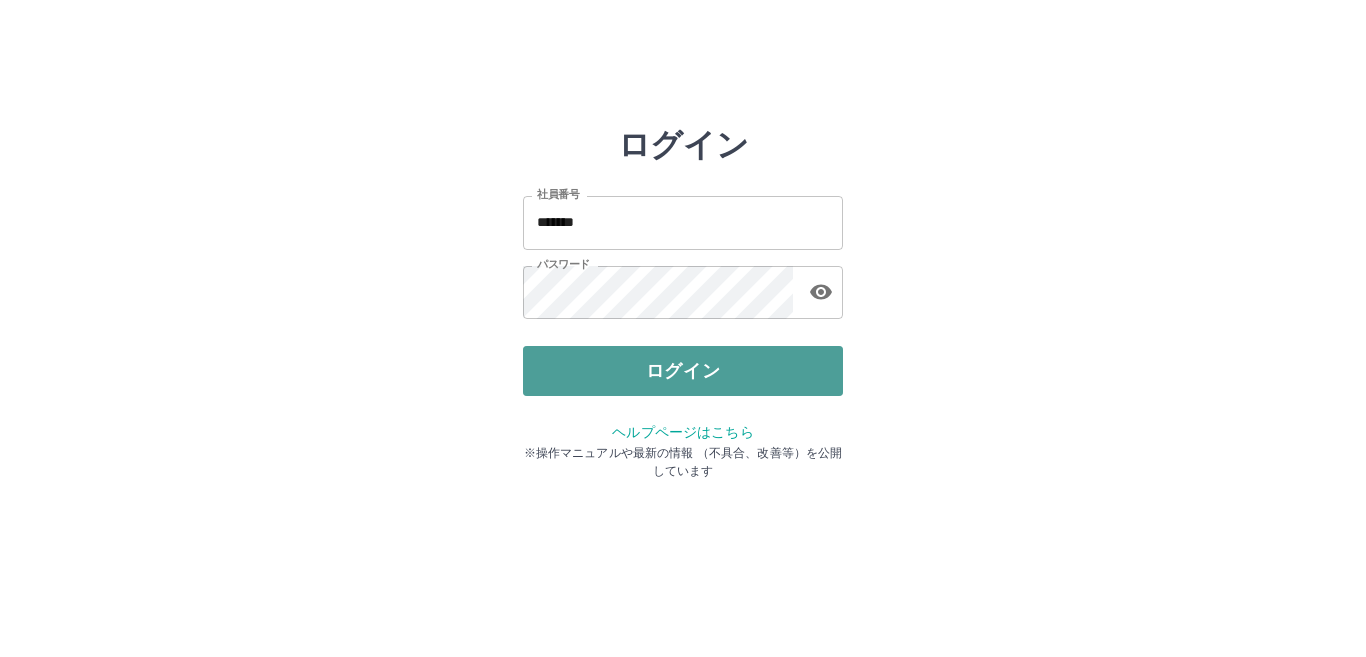 click on "ログイン" at bounding box center [683, 371] 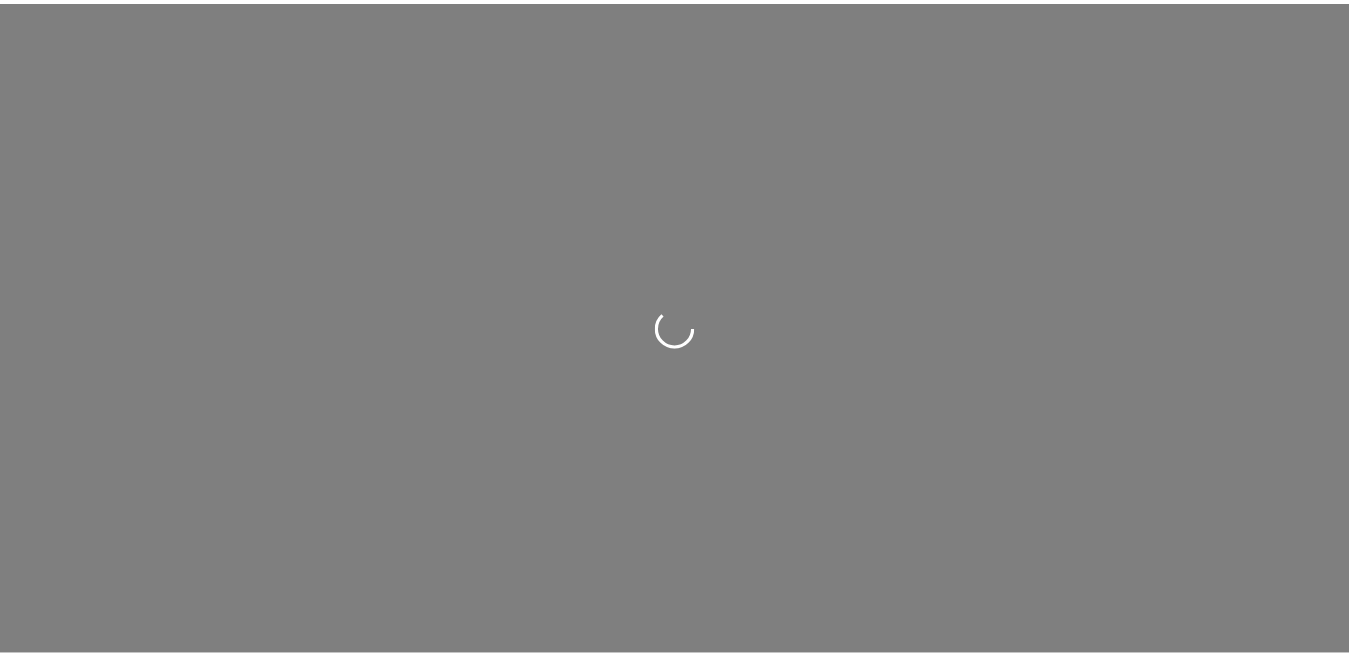 scroll, scrollTop: 0, scrollLeft: 0, axis: both 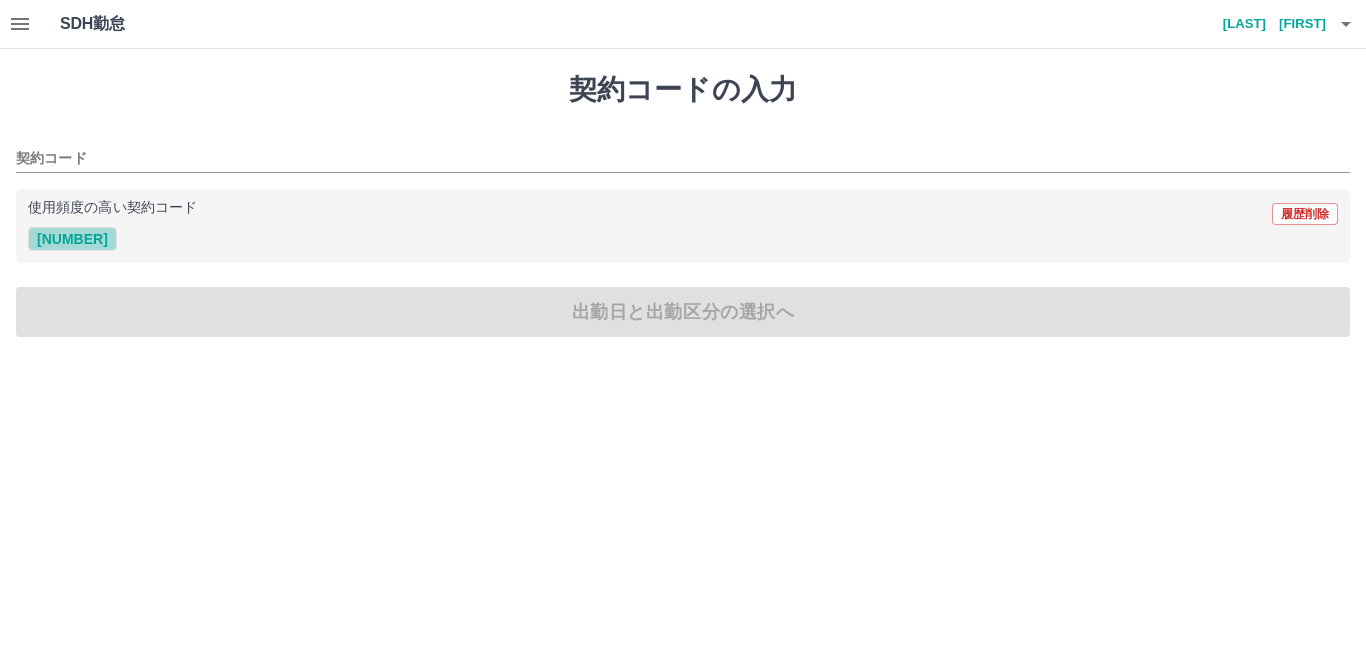 click on "[NUMBER]" at bounding box center (72, 239) 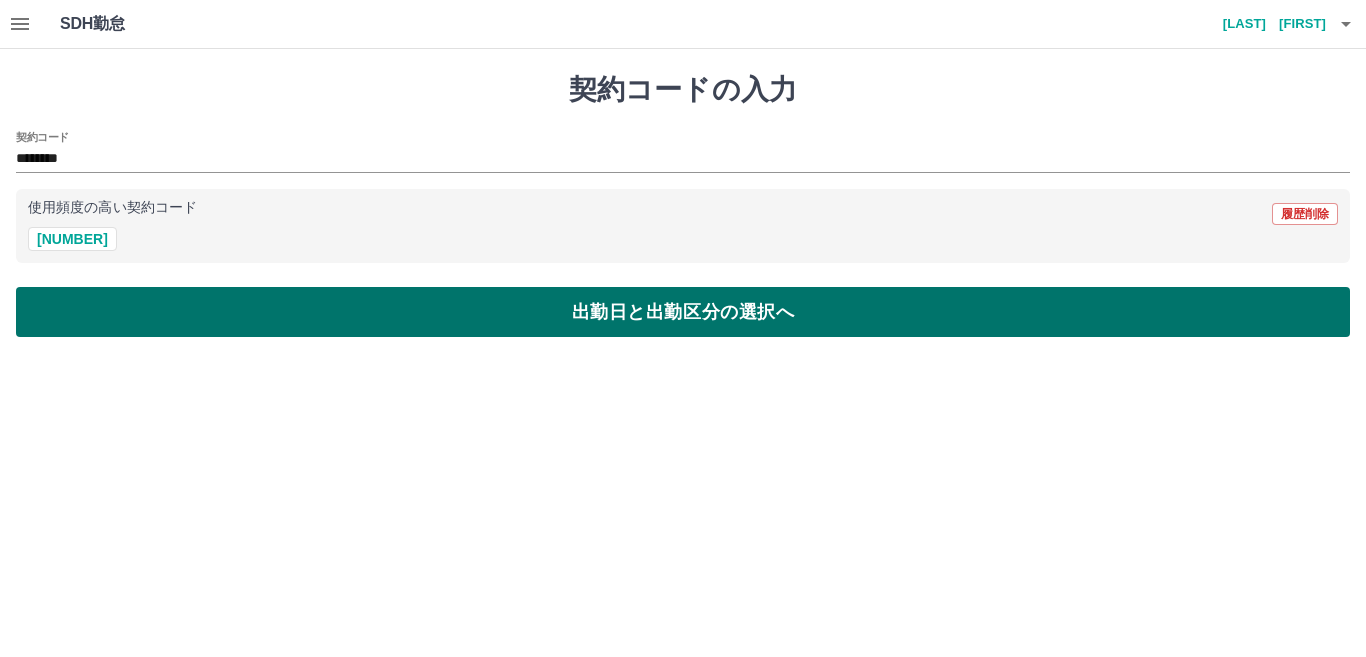 click on "出勤日と出勤区分の選択へ" at bounding box center [683, 312] 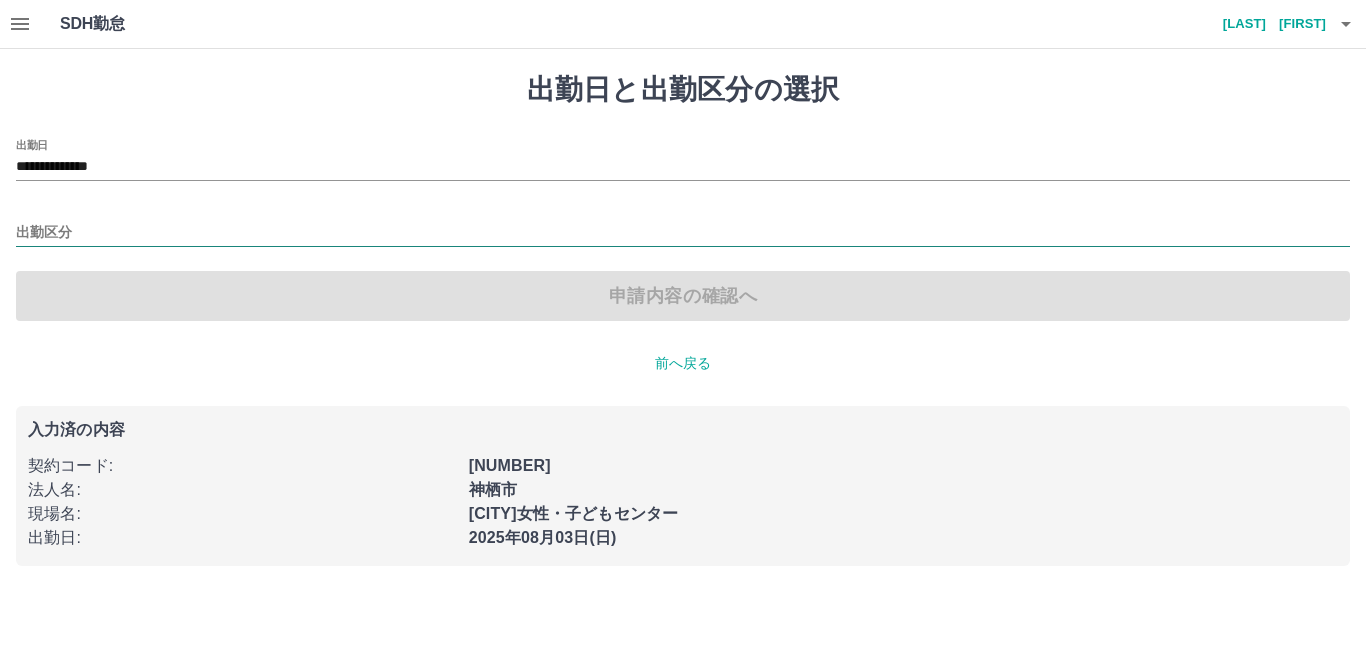 click on "出勤区分" at bounding box center (683, 233) 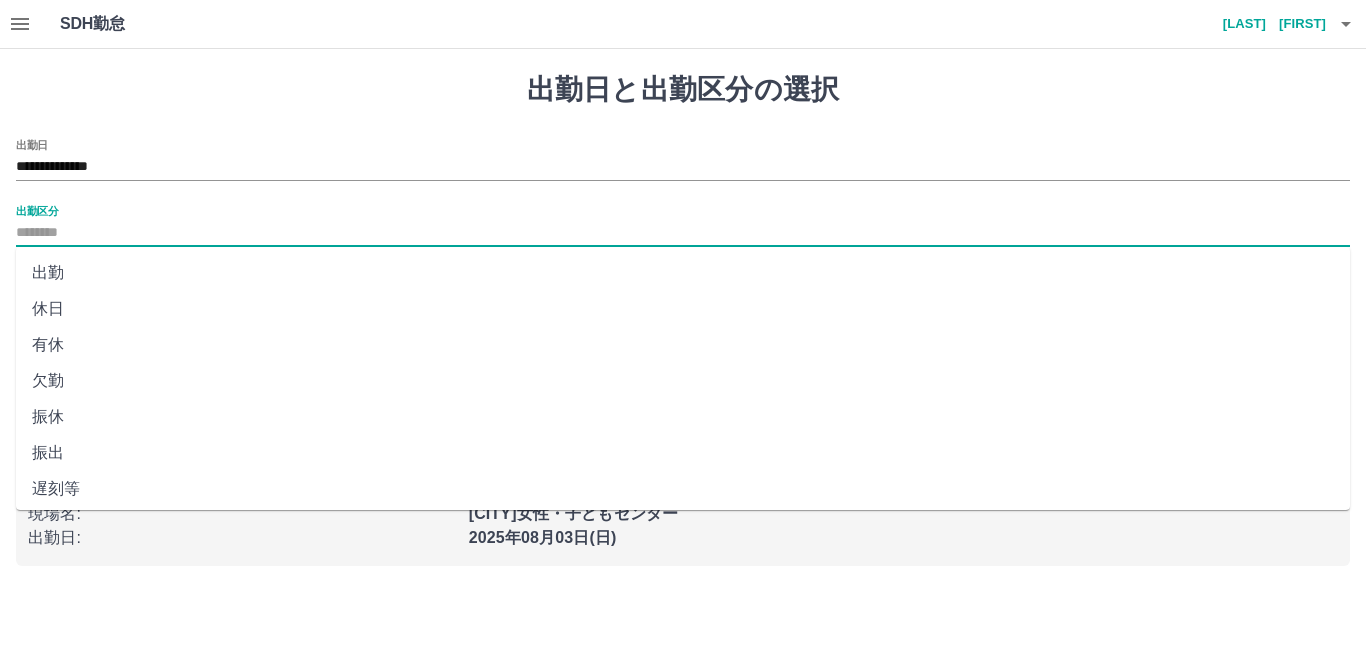 click on "出勤" at bounding box center [683, 273] 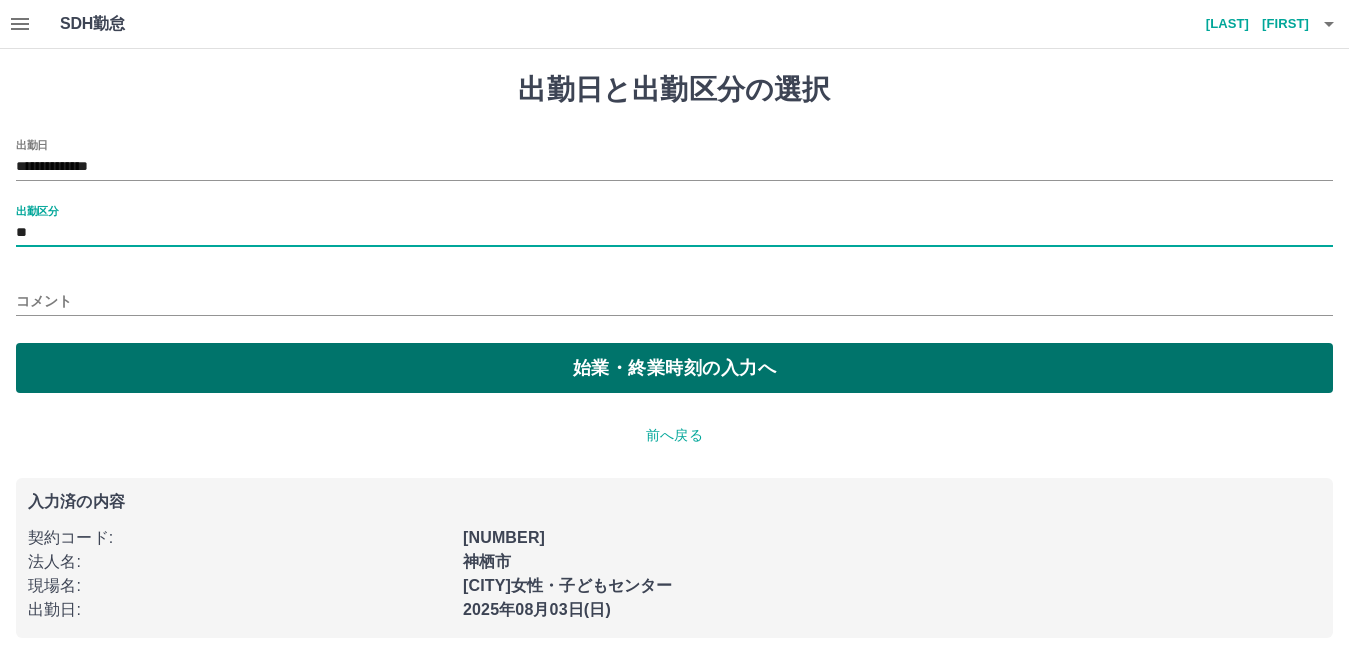 click on "始業・終業時刻の入力へ" at bounding box center (674, 368) 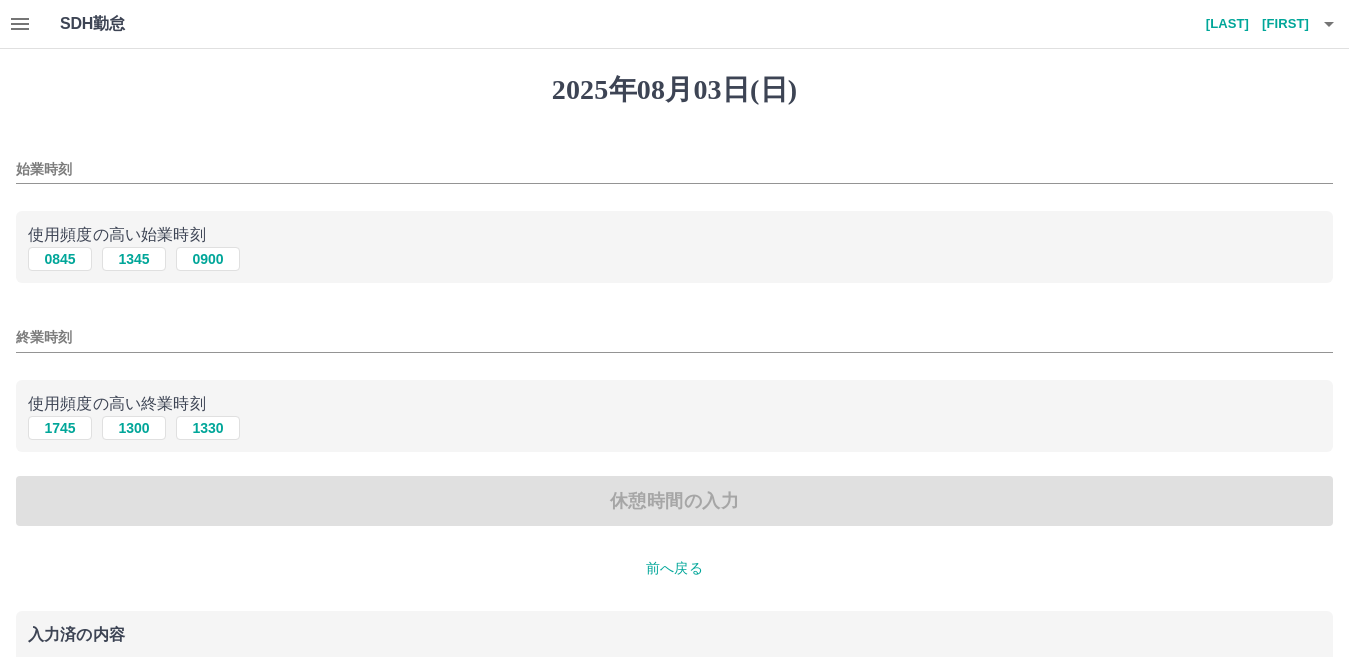 click on "前へ戻る" at bounding box center [674, 568] 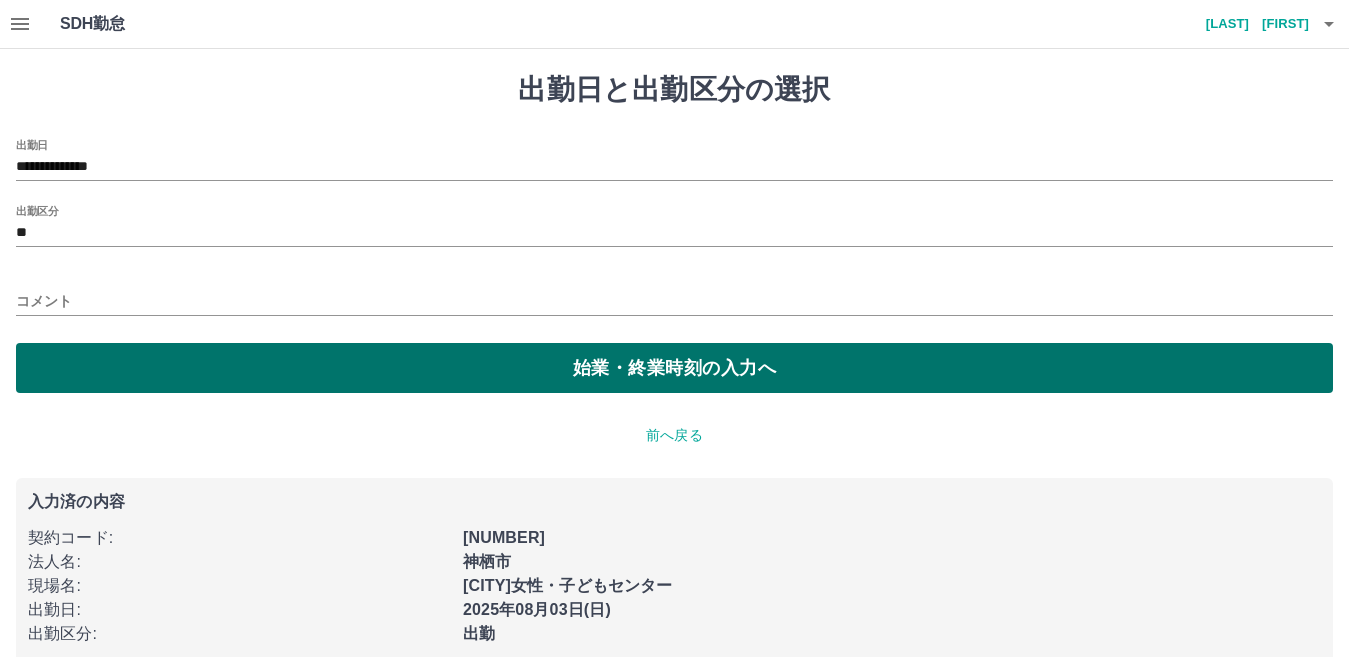 click on "始業・終業時刻の入力へ" at bounding box center [674, 368] 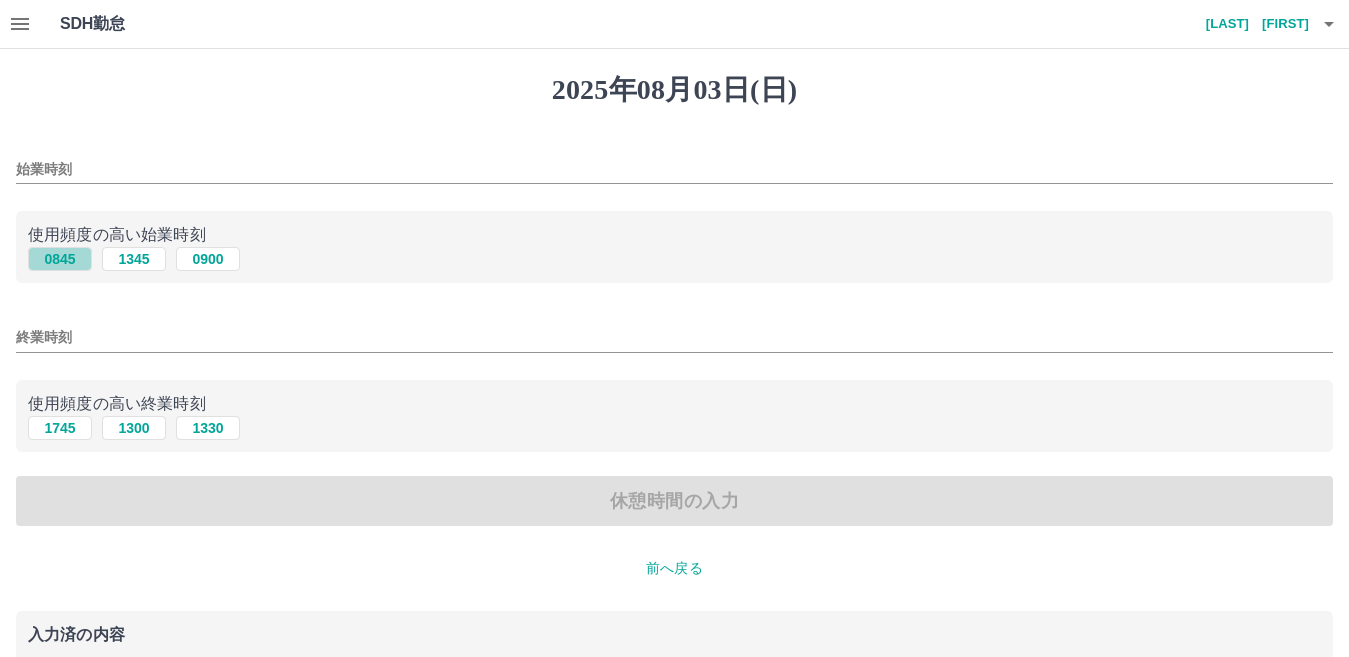click on "0845" at bounding box center (60, 259) 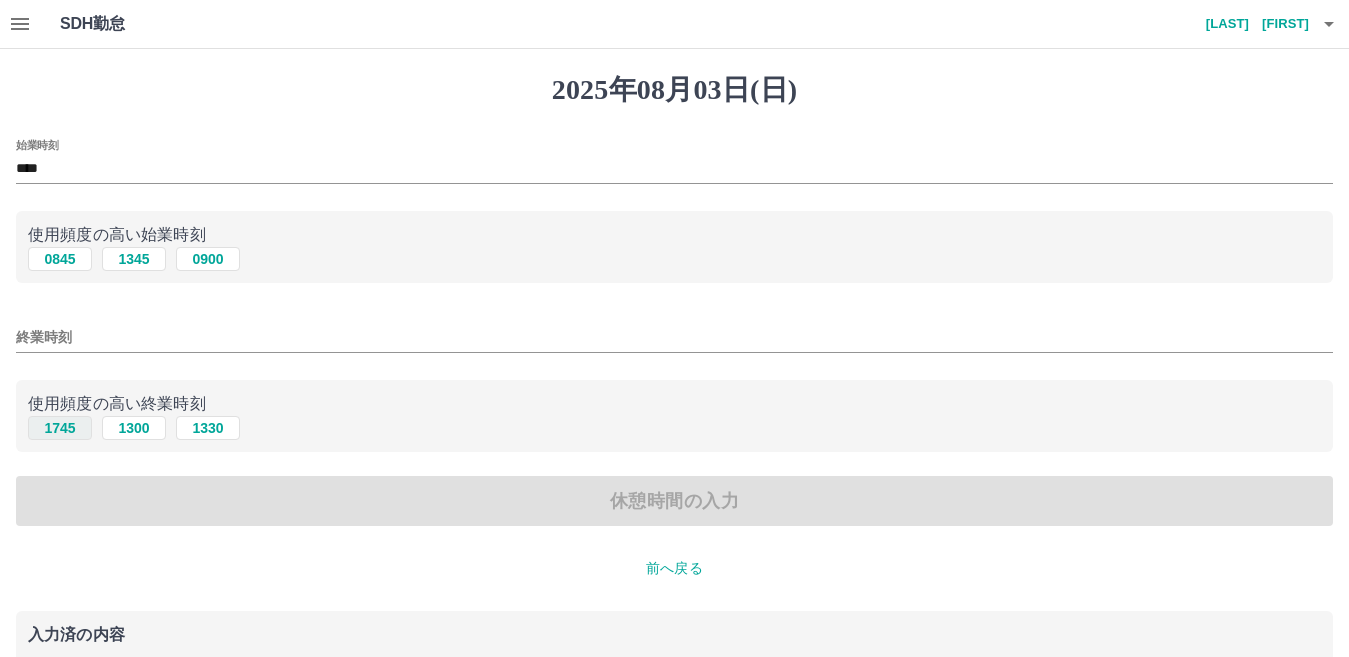click on "1745" at bounding box center (60, 428) 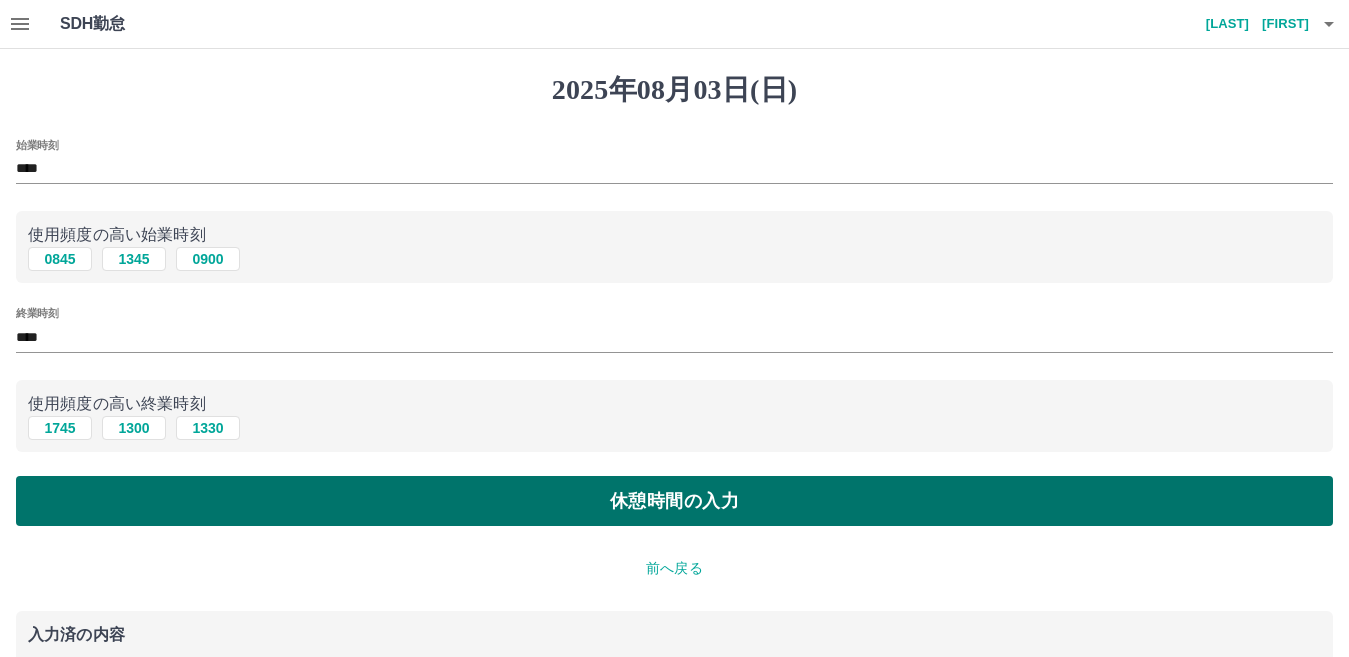 click on "休憩時間の入力" at bounding box center [674, 501] 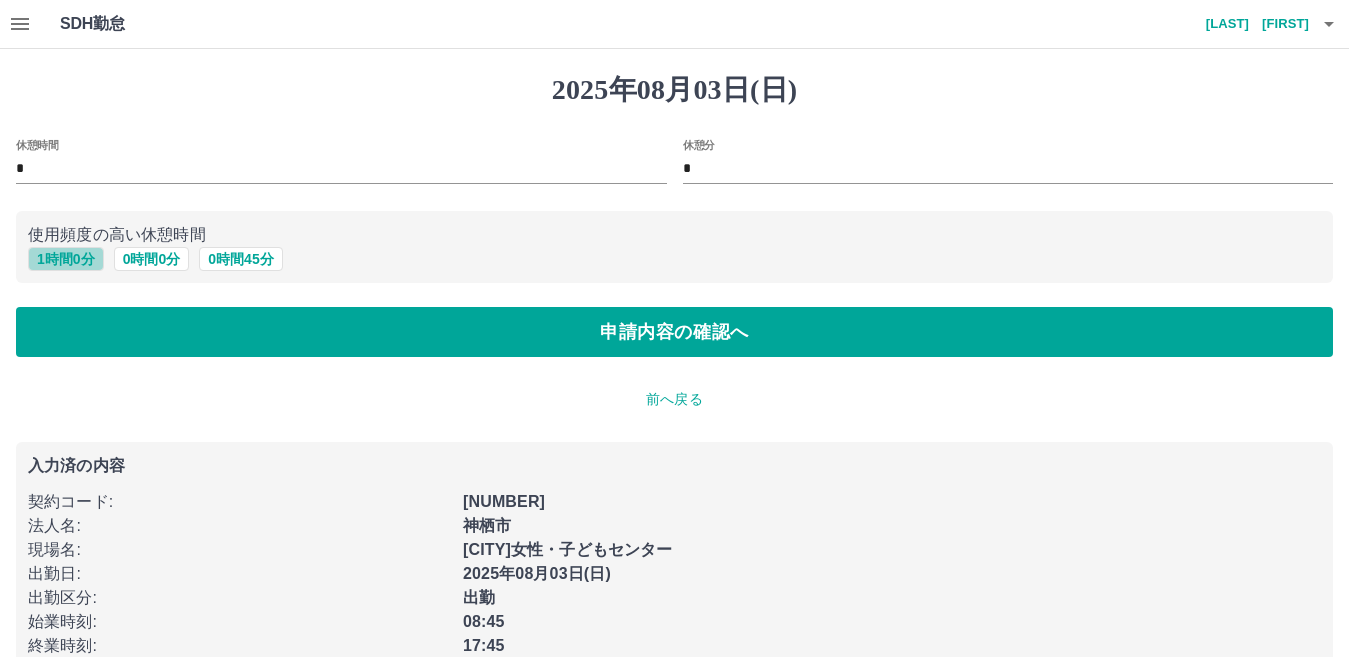 click on "1 時間 0 分" at bounding box center (66, 259) 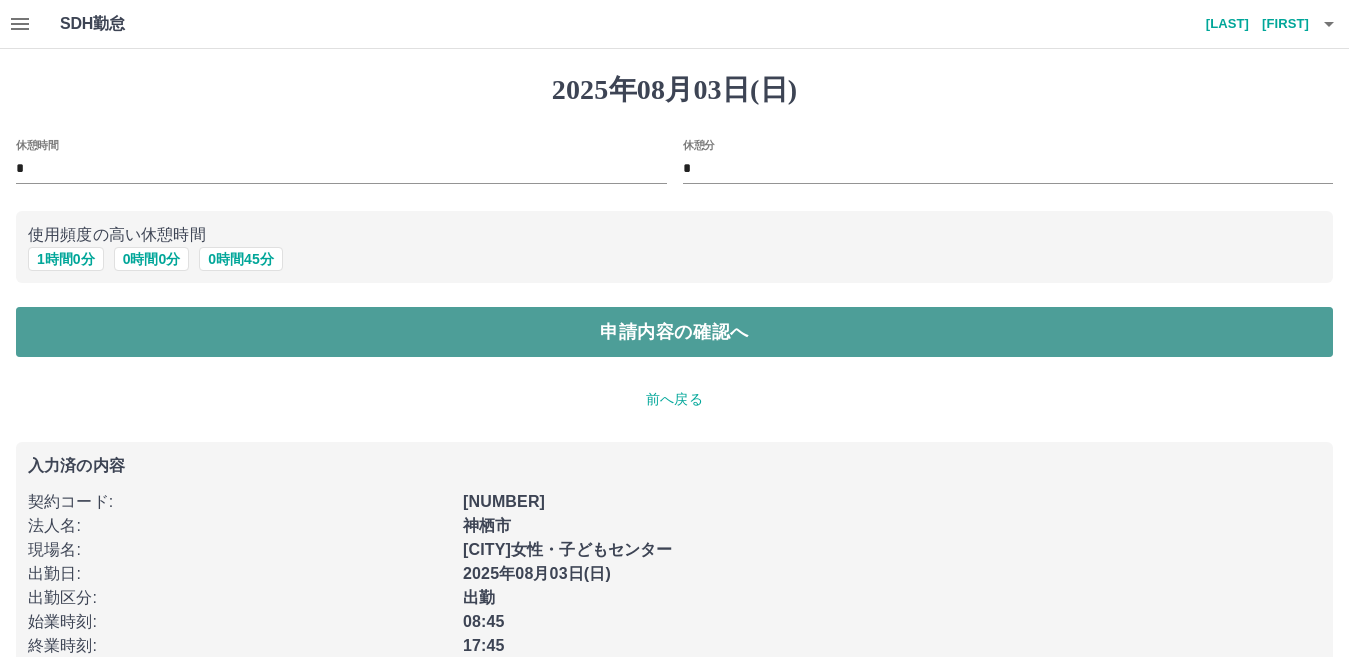 click on "申請内容の確認へ" at bounding box center (674, 332) 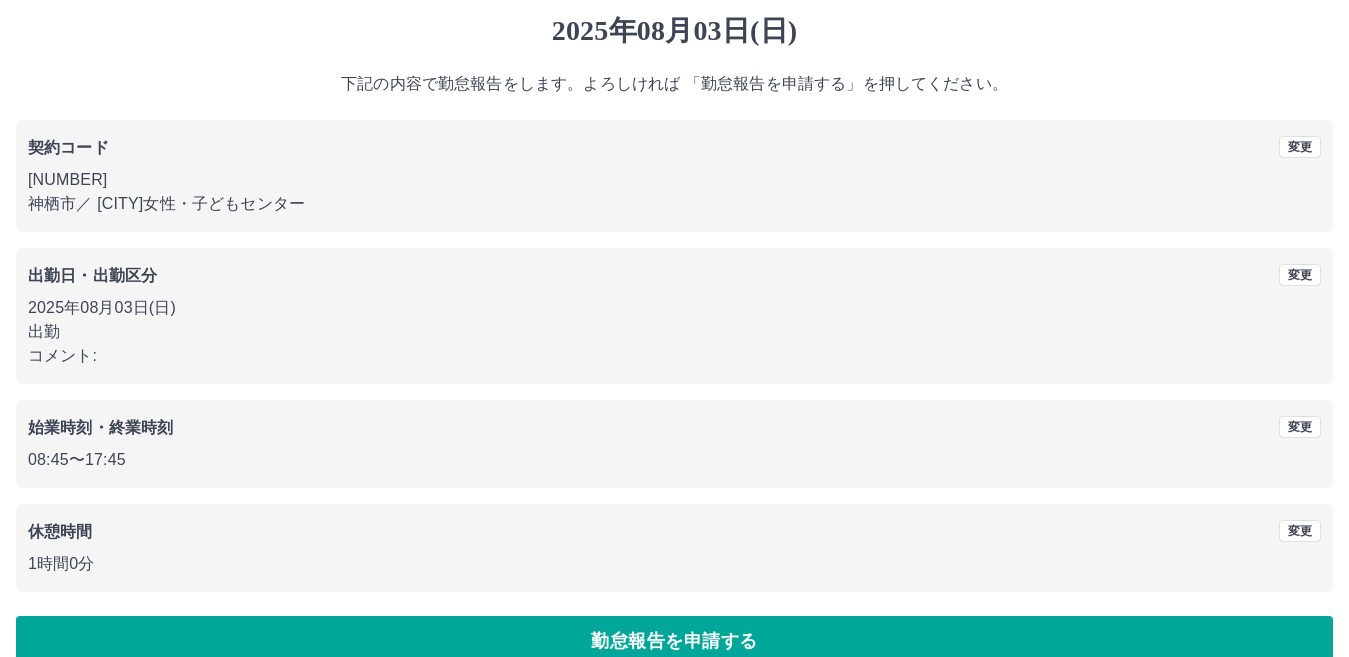 scroll, scrollTop: 92, scrollLeft: 0, axis: vertical 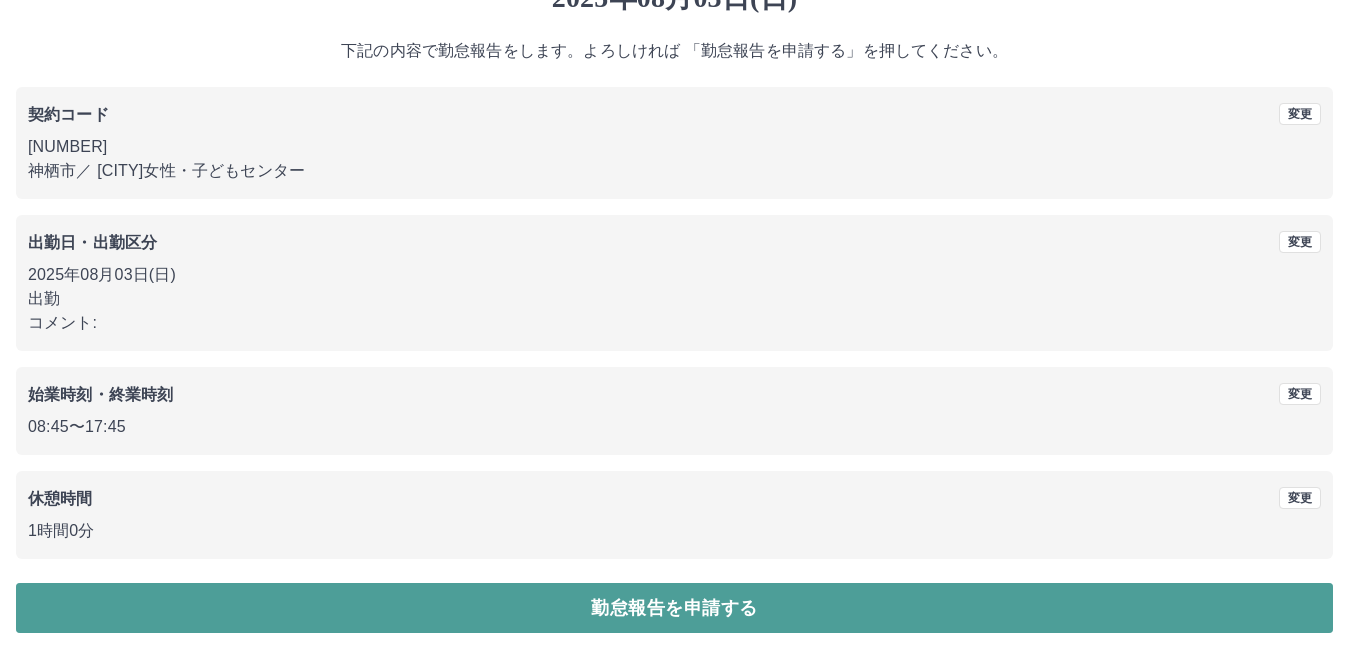 click on "勤怠報告を申請する" at bounding box center (674, 608) 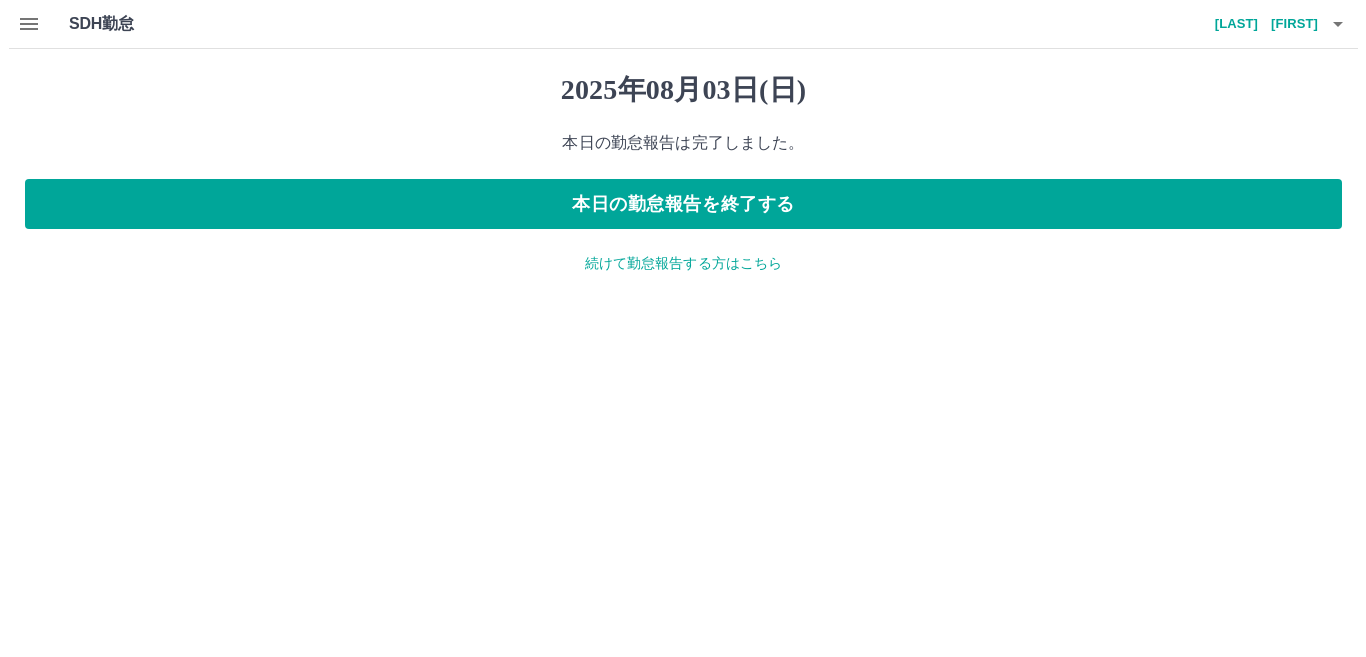 scroll, scrollTop: 0, scrollLeft: 0, axis: both 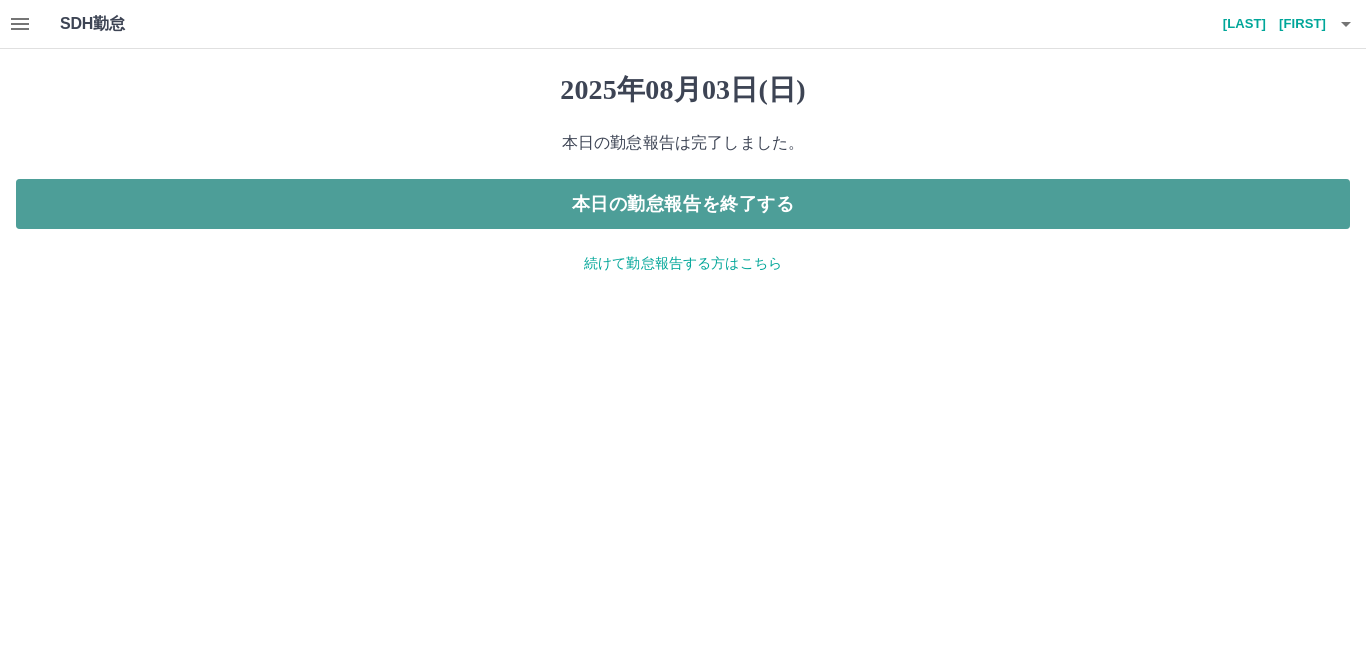 click on "本日の勤怠報告を終了する" at bounding box center [683, 204] 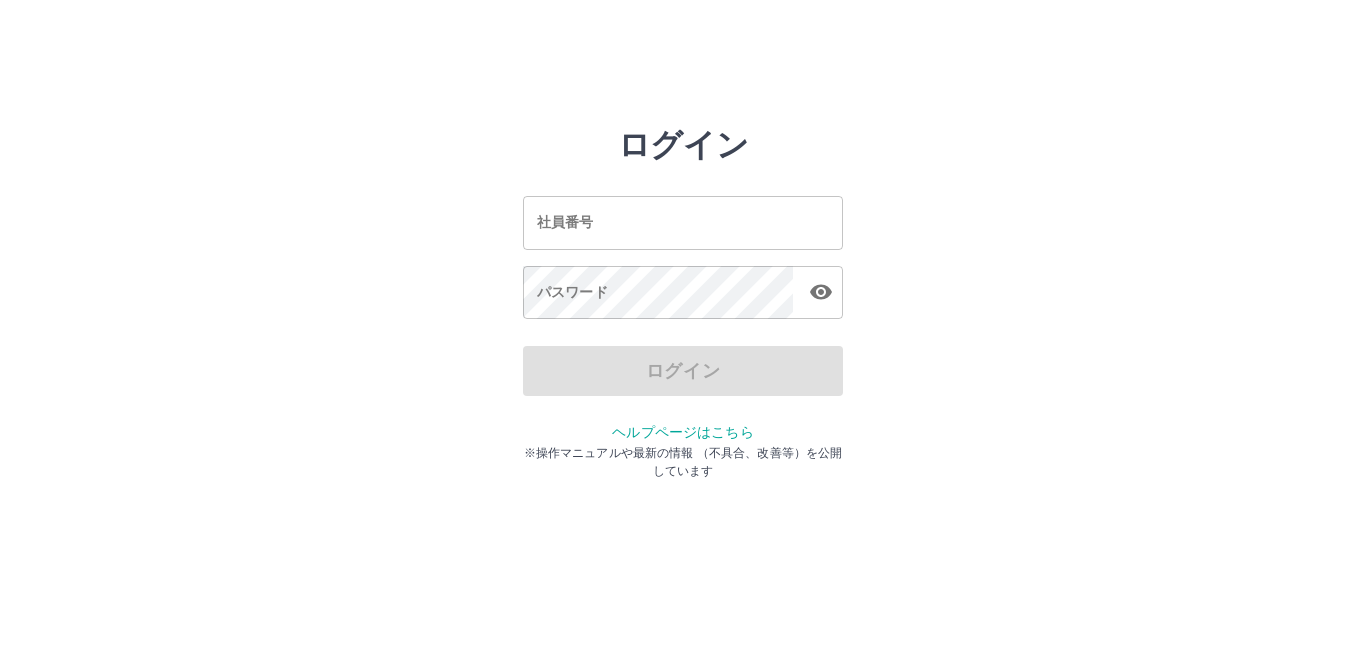 scroll, scrollTop: 0, scrollLeft: 0, axis: both 